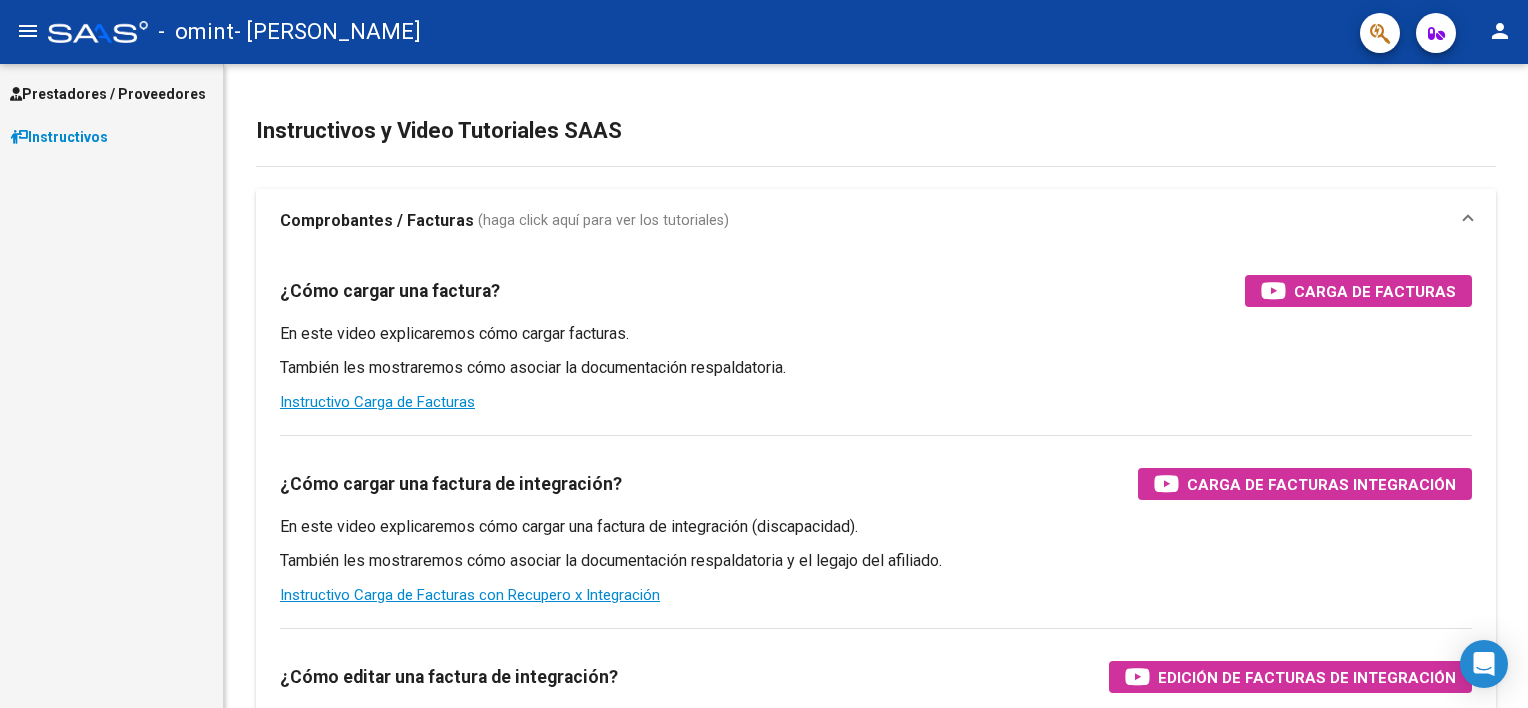 scroll, scrollTop: 0, scrollLeft: 0, axis: both 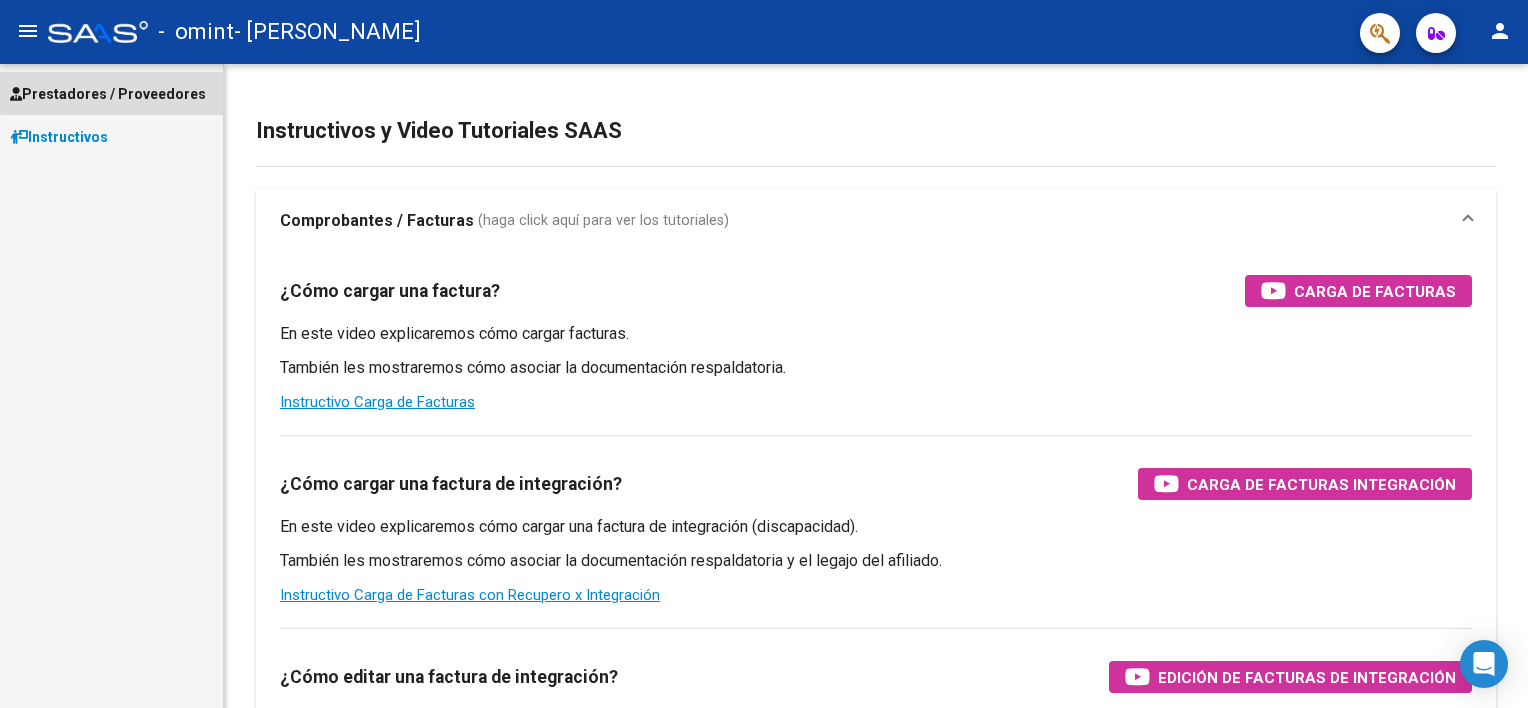 click on "Prestadores / Proveedores" at bounding box center [108, 94] 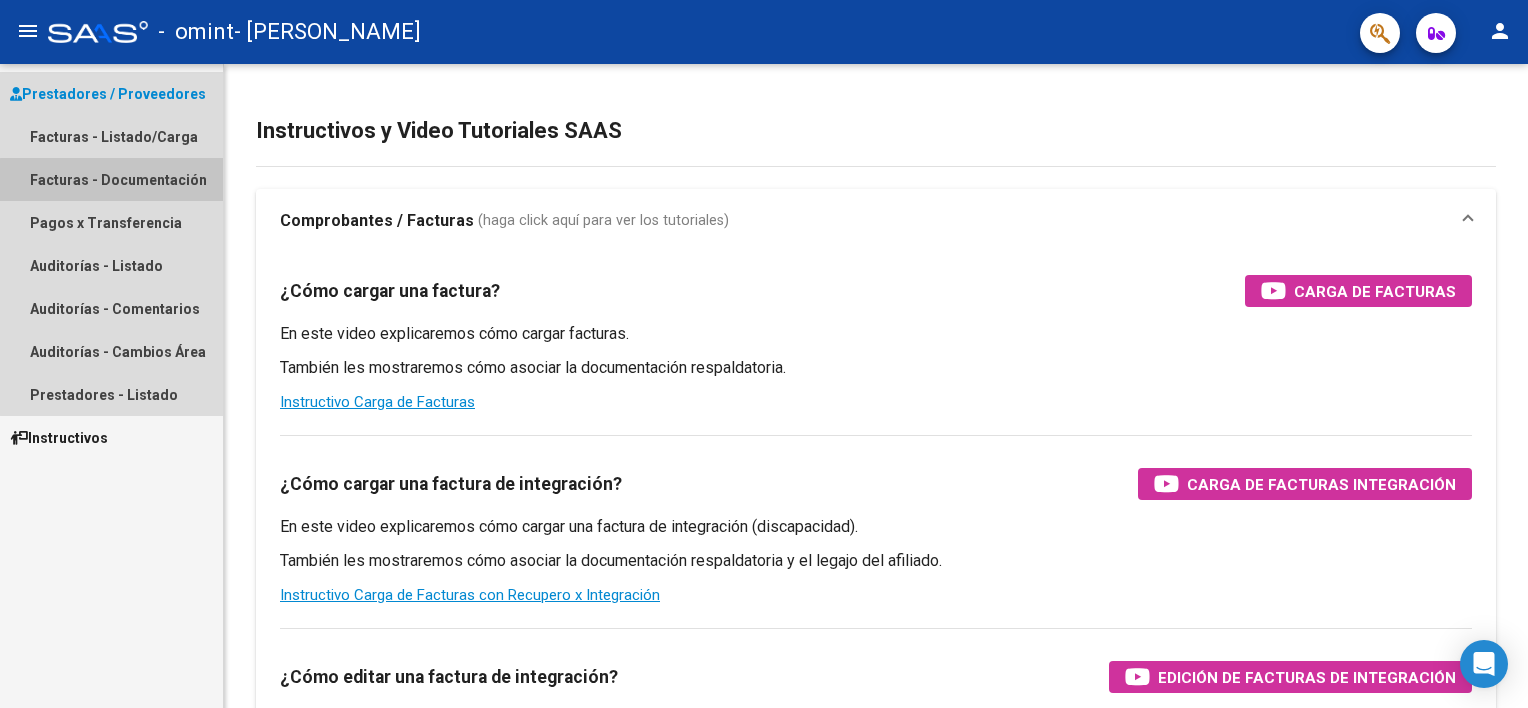 click on "Facturas - Documentación" at bounding box center [111, 179] 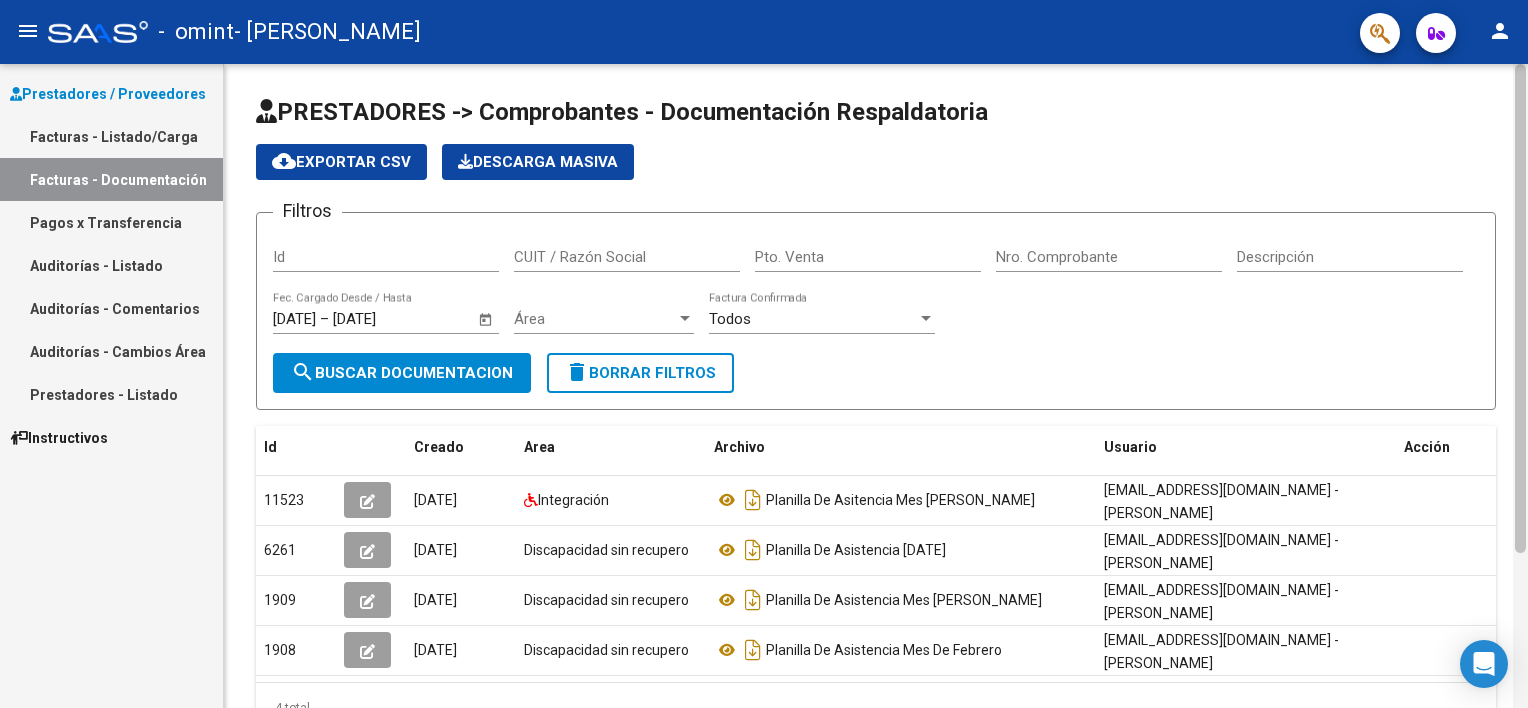 scroll, scrollTop: 65, scrollLeft: 0, axis: vertical 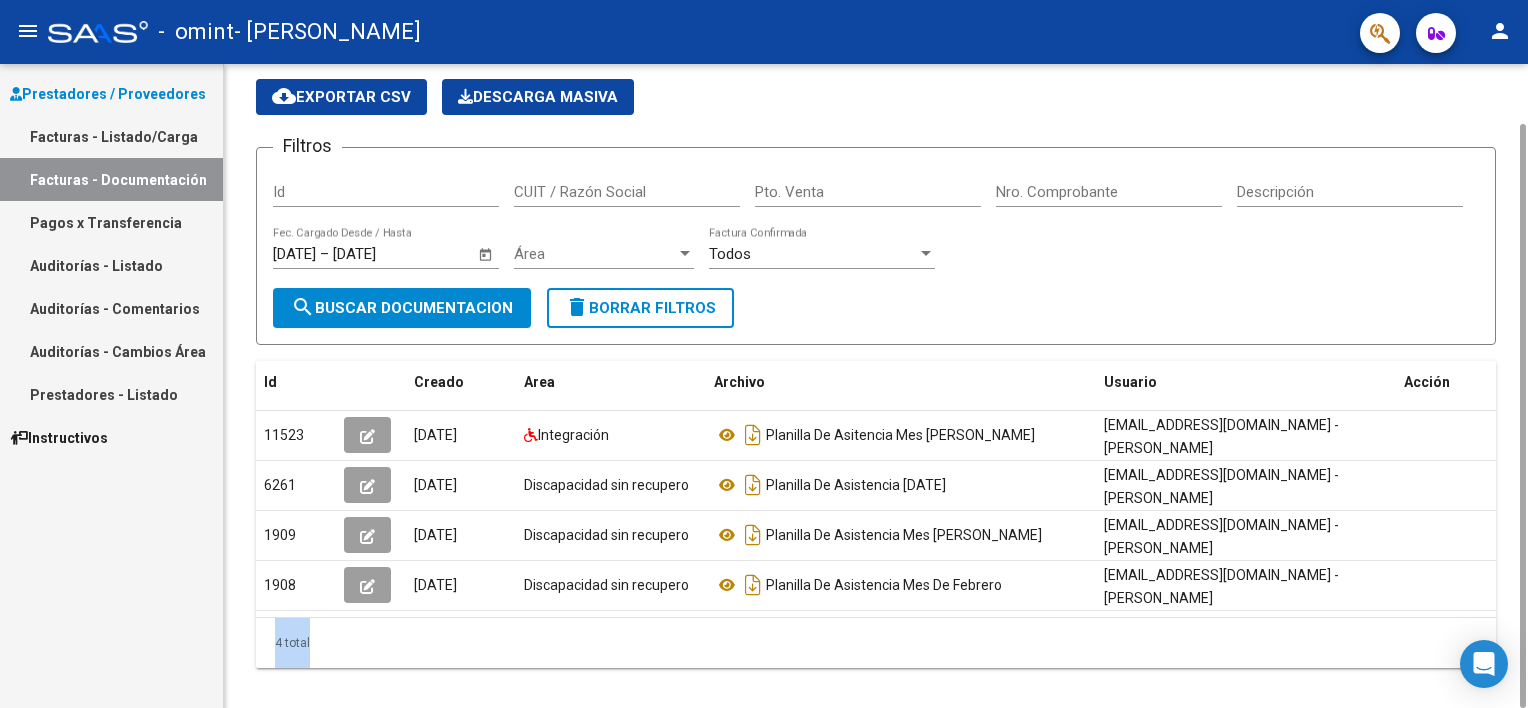 click on "menu -   omint   - [PERSON_NAME] SOL person    Prestadores / Proveedores Facturas - Listado/Carga Facturas - Documentación Pagos x Transferencia Auditorías - Listado Auditorías - Comentarios Auditorías - Cambios Área Prestadores - Listado    Instructivos  PRESTADORES -> Comprobantes - Documentación Respaldatoria cloud_download  Exportar CSV   Descarga Masiva
Filtros Id CUIT / Razón Social Pto. Venta Nro. Comprobante Descripción [DATE] [DATE] – [DATE] Fec. Cargado Desde / Hasta Área Área Todos  Factura Confirmada search  Buscar Documentacion  delete  Borrar Filtros  Id Creado Area Archivo Usuario Acción 11523
[DATE] Integración Planilla De Asitencia Mes [PERSON_NAME]   [EMAIL_ADDRESS][DOMAIN_NAME] - [PERSON_NAME]  6261
[DATE] Discapacidad sin recupero Planilla De Asistencia  [DATE]  [EMAIL_ADDRESS][DOMAIN_NAME] - [PERSON_NAME]  1909
[DATE] Discapacidad sin recupero Planilla De Asistencia Mes [PERSON_NAME]  [EMAIL_ADDRESS][DOMAIN_NAME] - [PERSON_NAME]  1908
1  info" at bounding box center (764, 354) 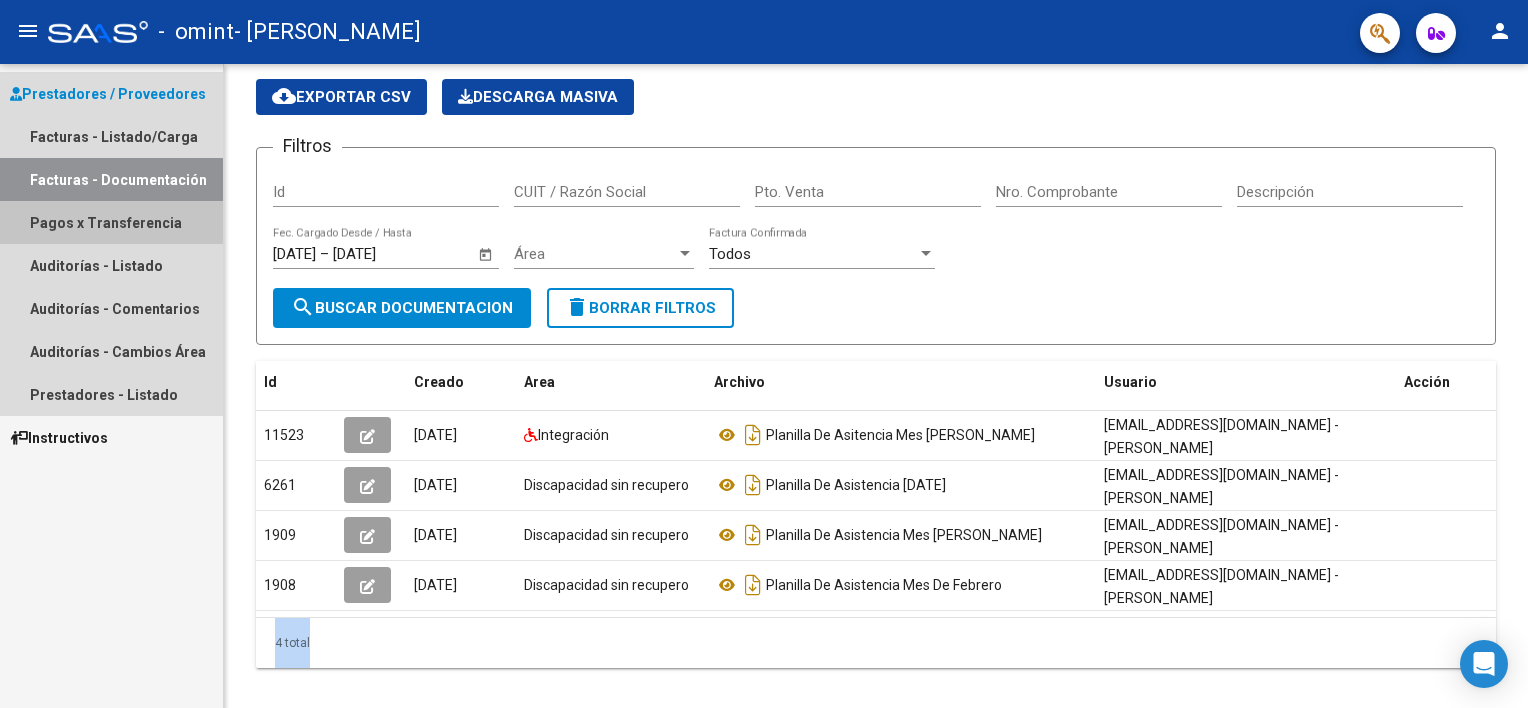 click on "Pagos x Transferencia" at bounding box center [111, 222] 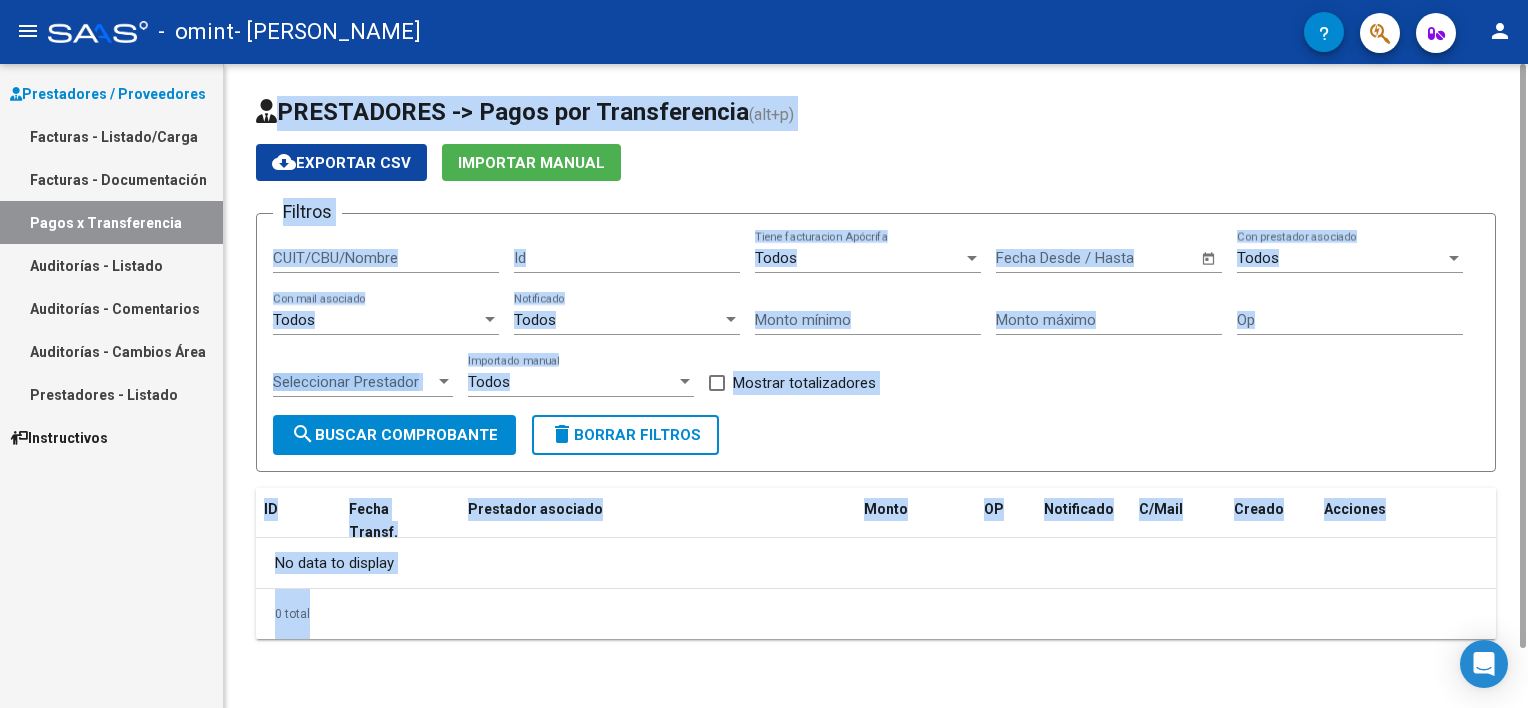 click on "No data to display" 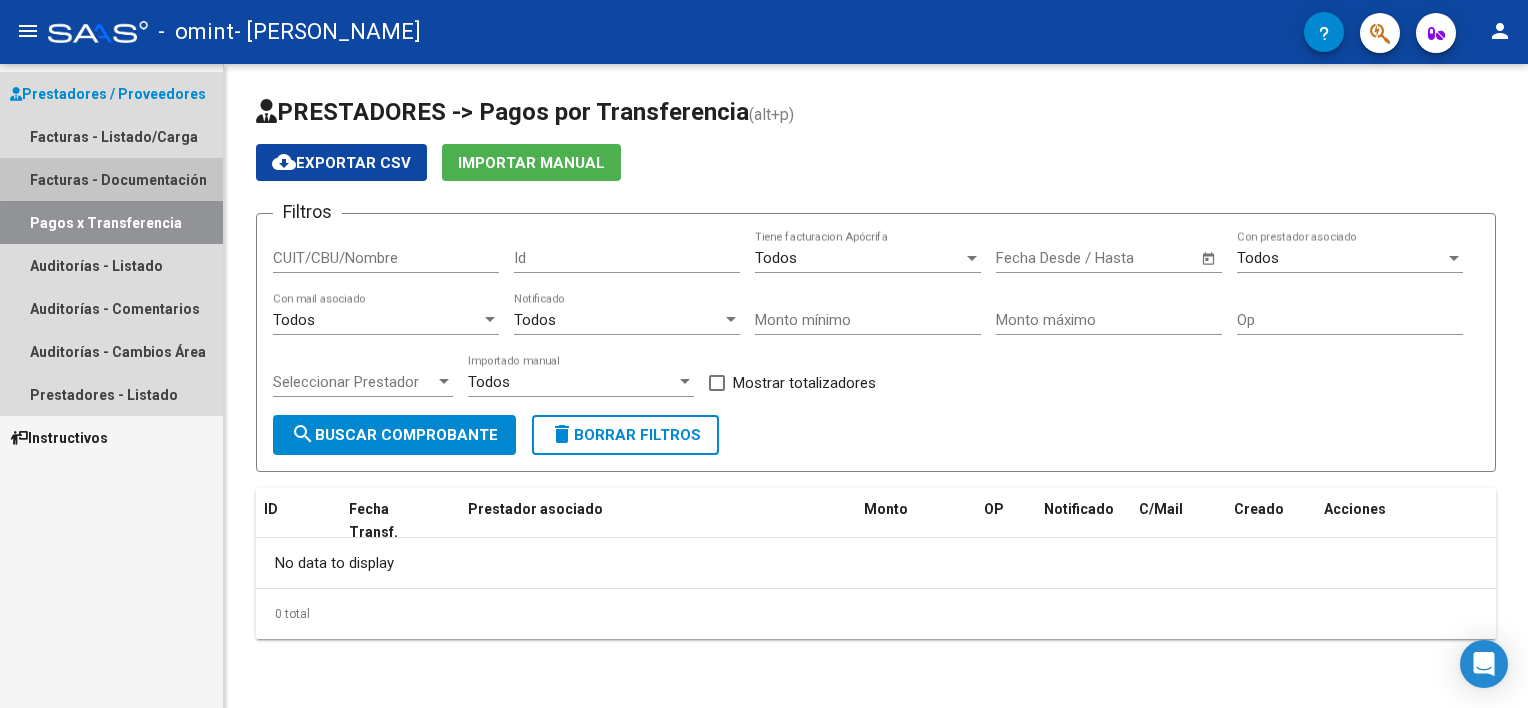 click on "Facturas - Documentación" at bounding box center [111, 179] 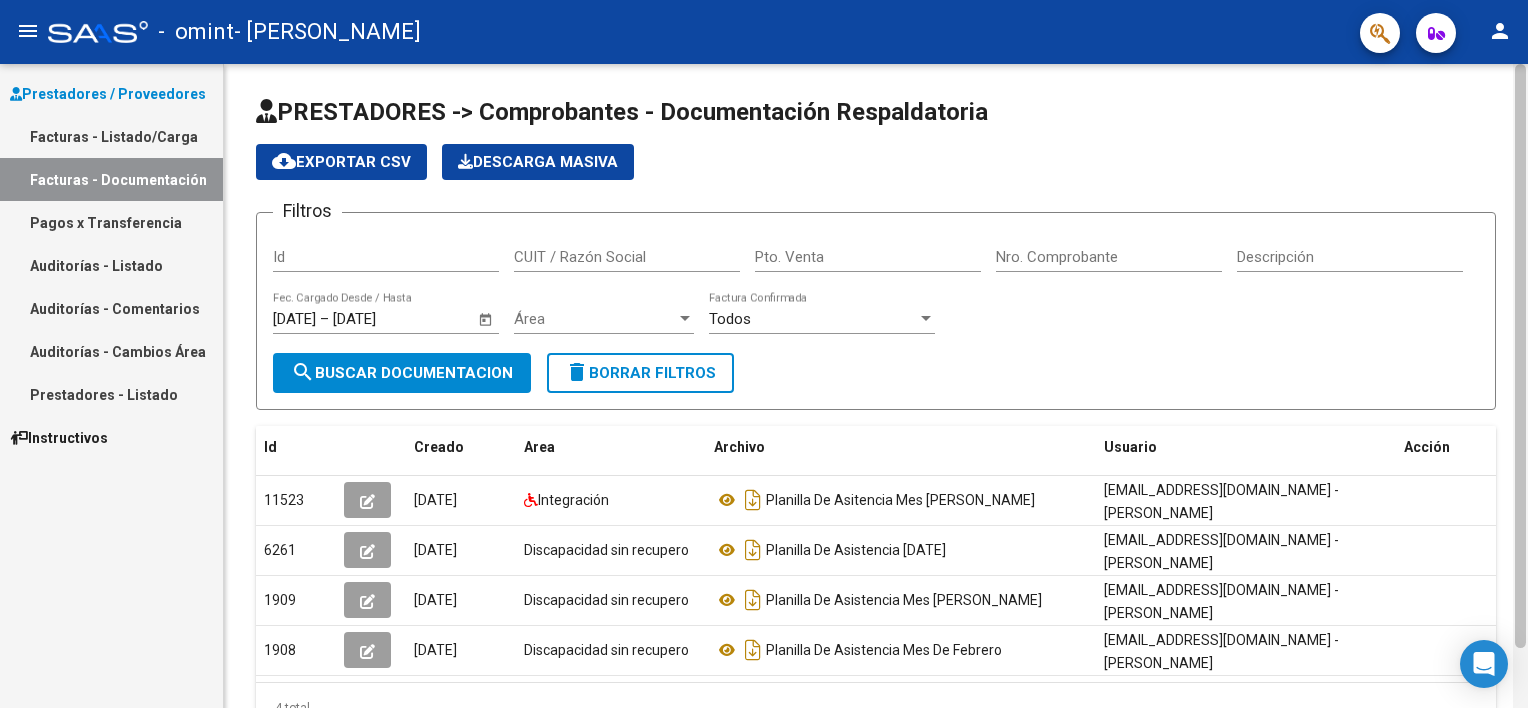 drag, startPoint x: 1511, startPoint y: 571, endPoint x: 1527, endPoint y: 578, distance: 17.464249 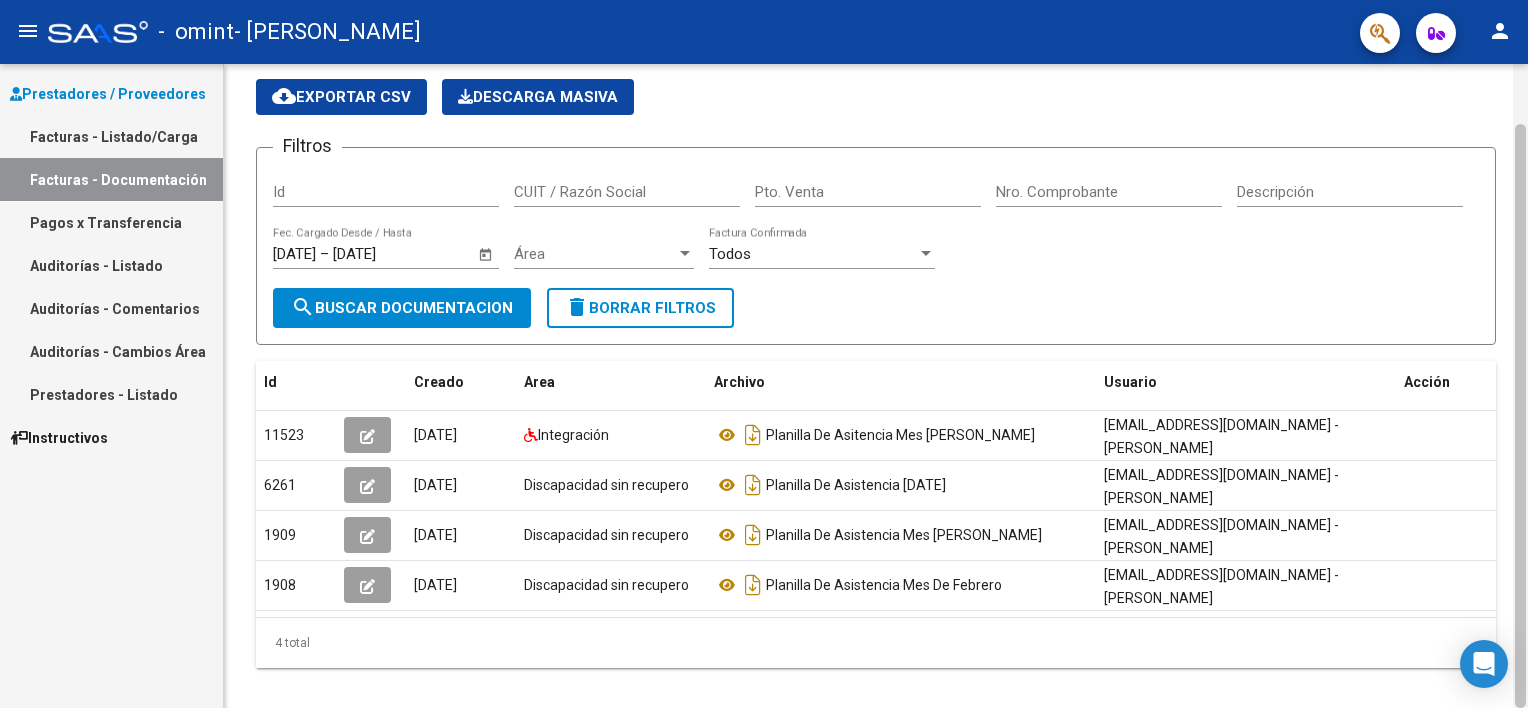 click on "menu -   omint   - [PERSON_NAME] SOL person    Prestadores / Proveedores Facturas - Listado/Carga Facturas - Documentación Pagos x Transferencia Auditorías - Listado Auditorías - Comentarios Auditorías - Cambios Área Prestadores - Listado    Instructivos  PRESTADORES -> Comprobantes - Documentación Respaldatoria cloud_download  Exportar CSV   Descarga Masiva
Filtros Id CUIT / Razón Social Pto. Venta Nro. Comprobante Descripción [DATE] [DATE] – [DATE] Fec. Cargado Desde / Hasta Área Área Todos  Factura Confirmada search  Buscar Documentacion  delete  Borrar Filtros  Id Creado Area Archivo Usuario Acción 11523
[DATE] Integración Planilla De Asitencia Mes [PERSON_NAME]   [EMAIL_ADDRESS][DOMAIN_NAME] - [PERSON_NAME]  6261
[DATE] Discapacidad sin recupero Planilla De Asistencia  [DATE]  [EMAIL_ADDRESS][DOMAIN_NAME] - [PERSON_NAME]  1909
[DATE] Discapacidad sin recupero Planilla De Asistencia Mes [PERSON_NAME]  [EMAIL_ADDRESS][DOMAIN_NAME] - [PERSON_NAME]  1908
1  info" at bounding box center [764, 354] 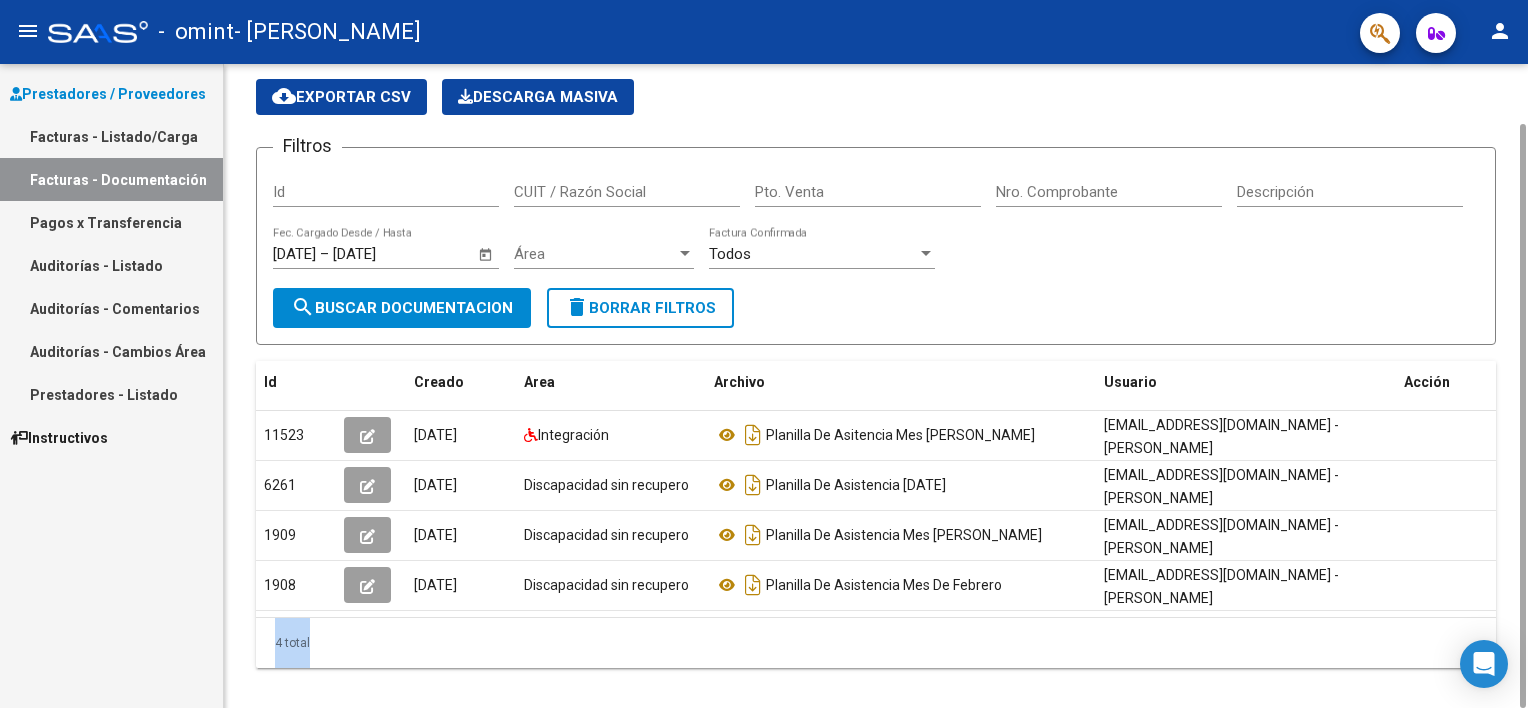 drag, startPoint x: 1527, startPoint y: 650, endPoint x: 1512, endPoint y: 482, distance: 168.66832 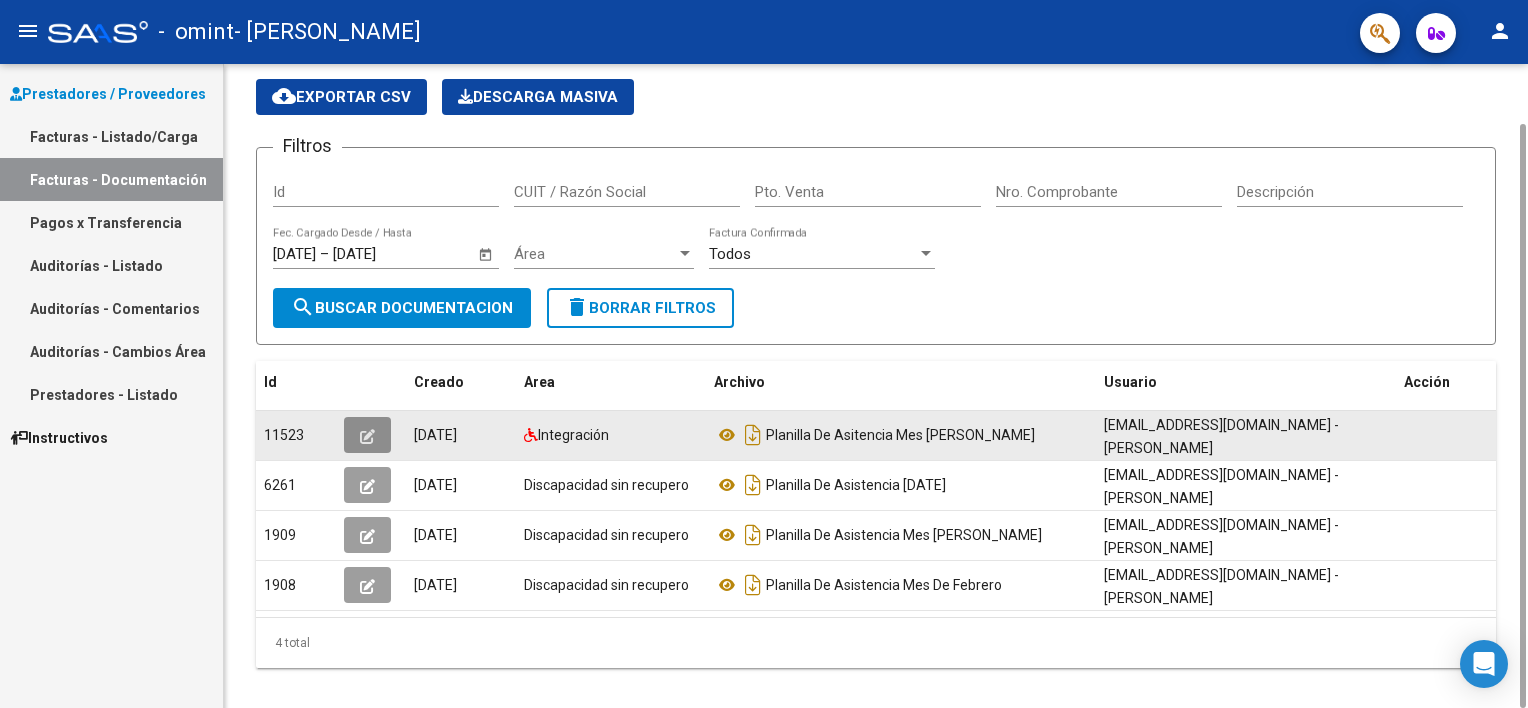click 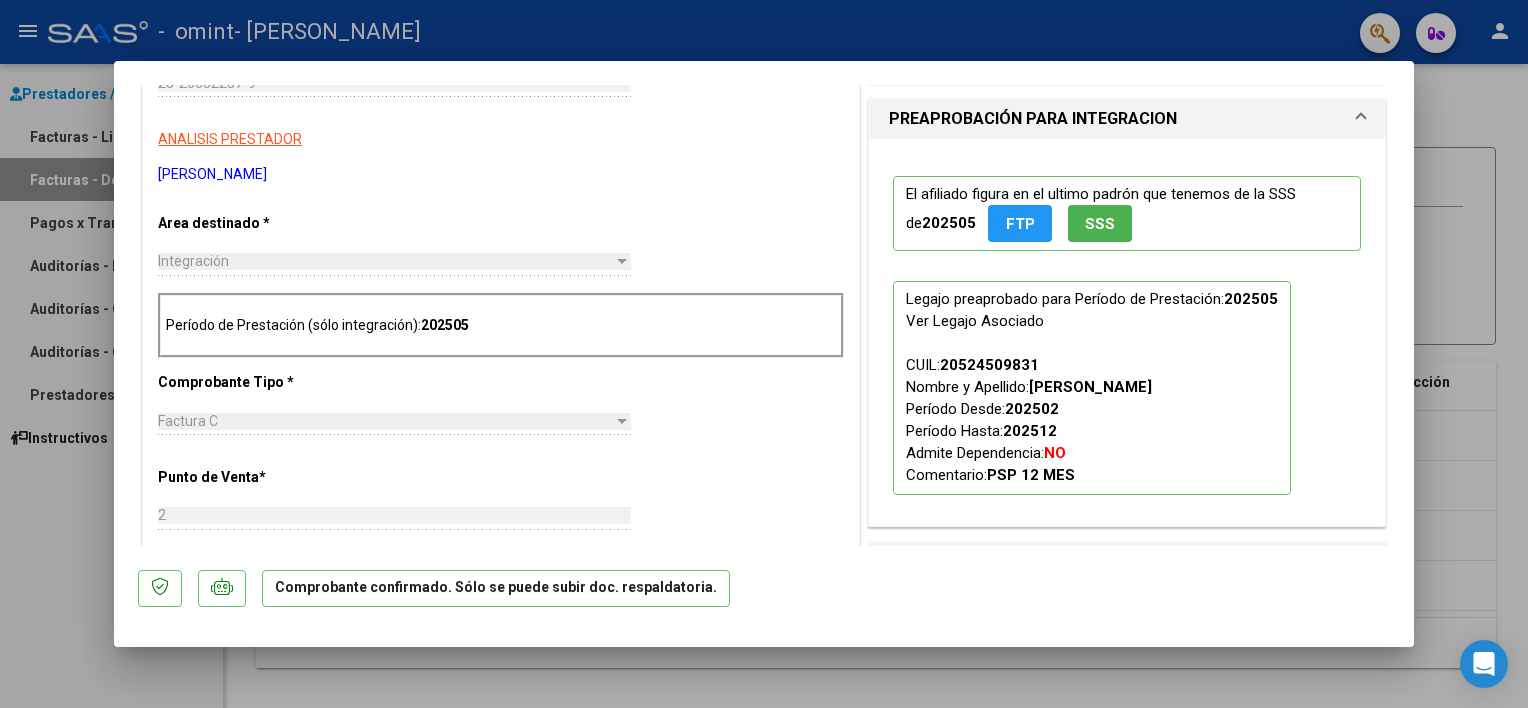 scroll, scrollTop: 612, scrollLeft: 0, axis: vertical 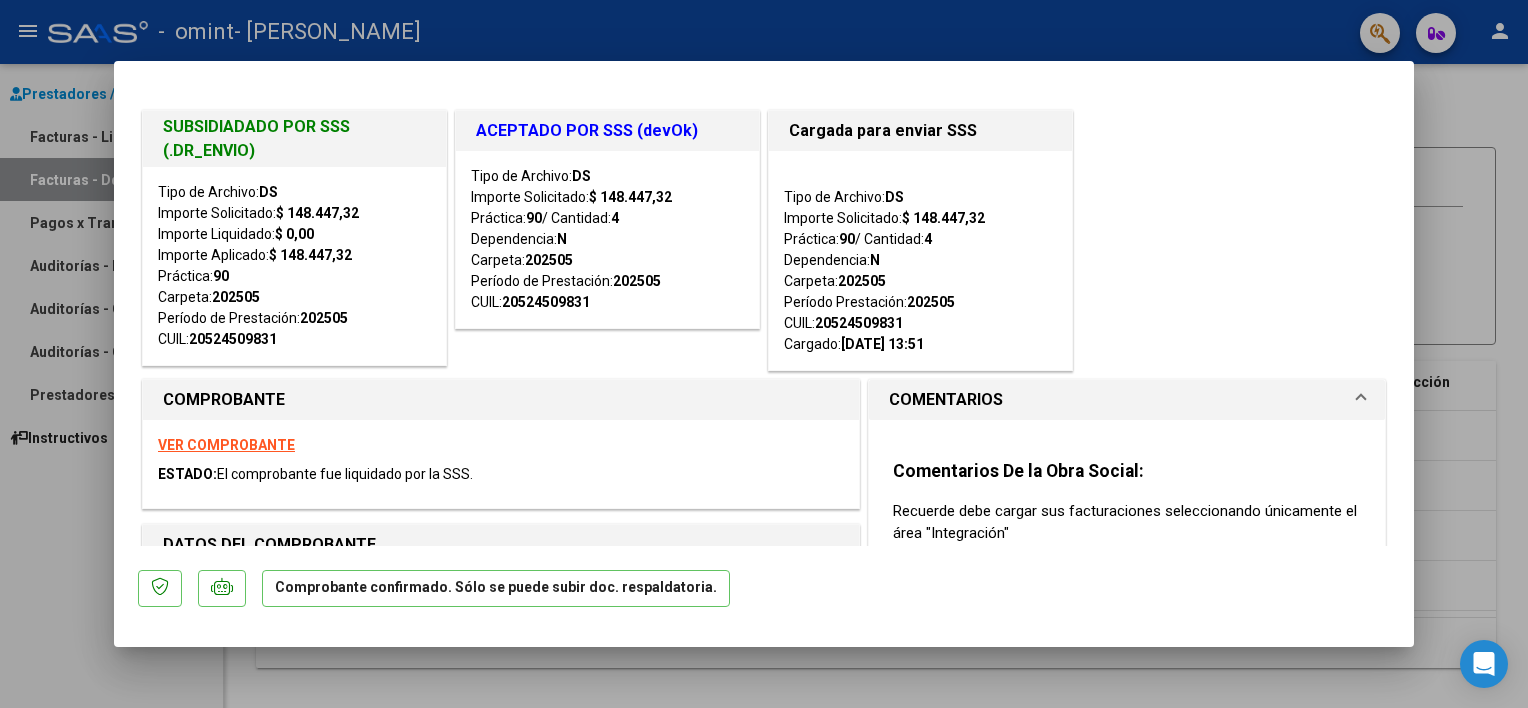 click at bounding box center (764, 354) 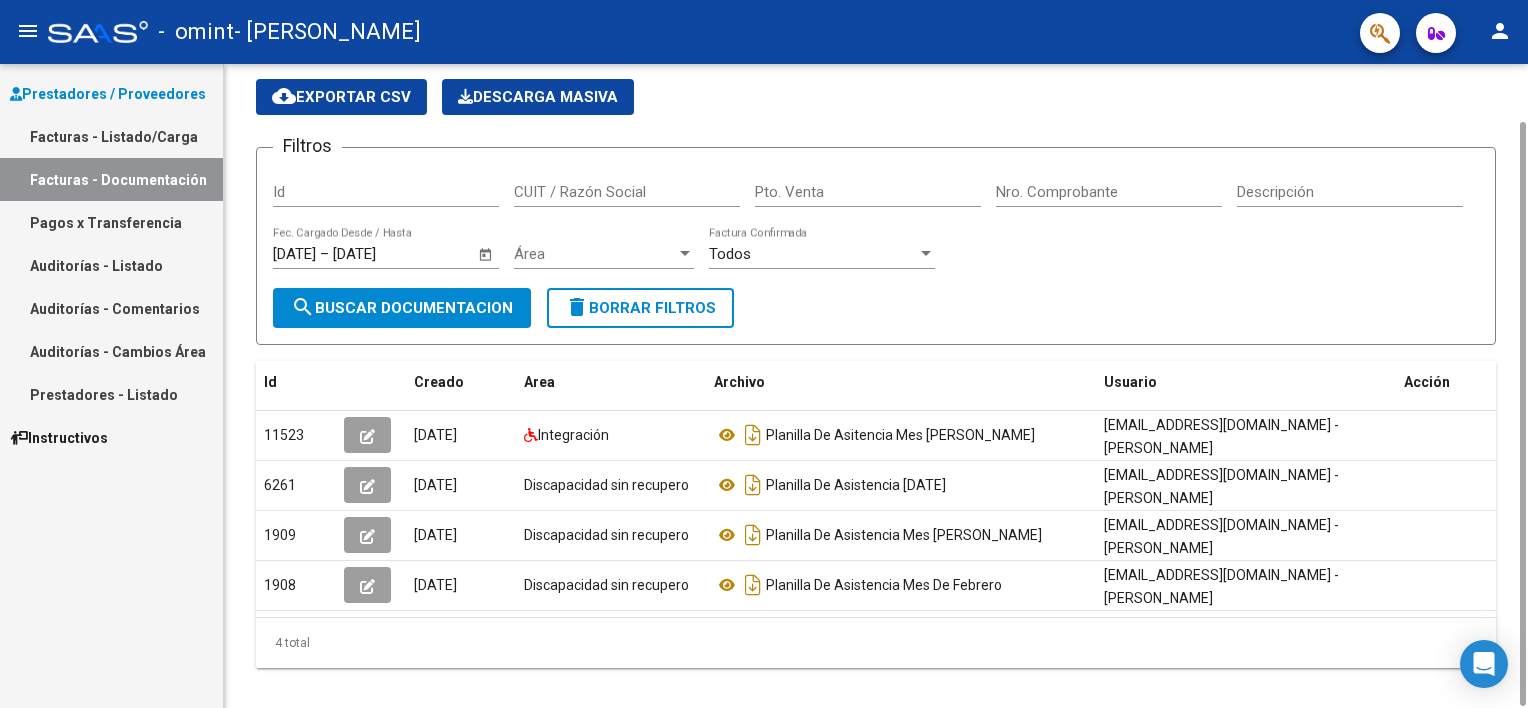 scroll, scrollTop: 64, scrollLeft: 0, axis: vertical 